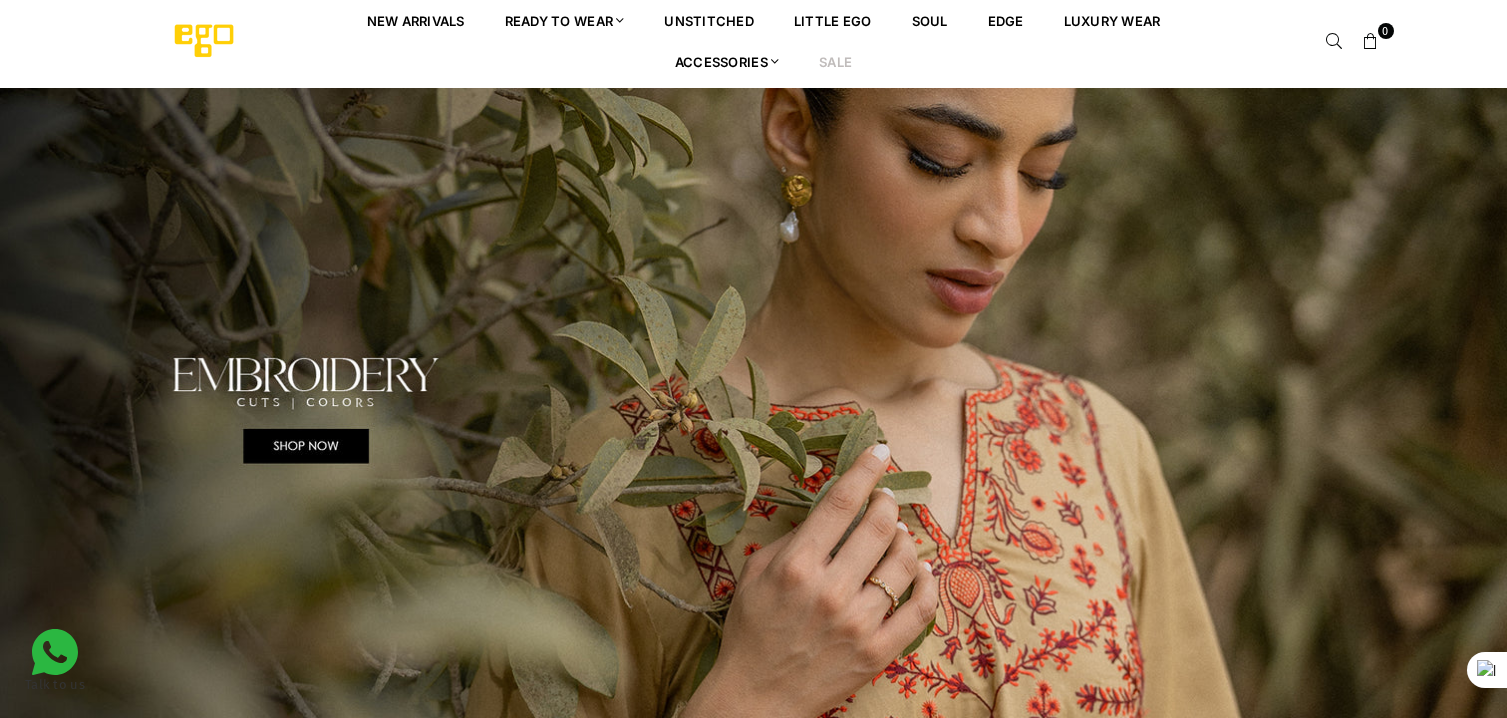 scroll, scrollTop: 0, scrollLeft: 0, axis: both 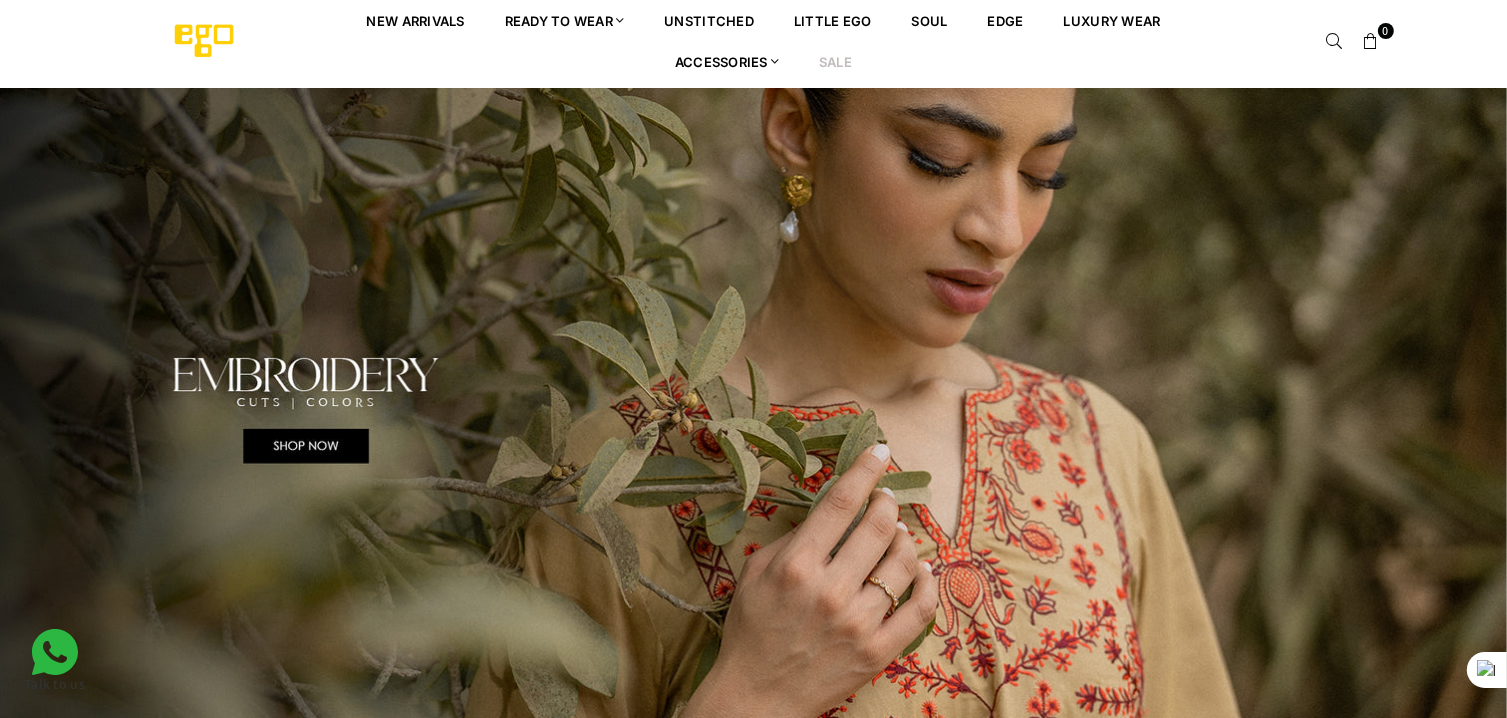 click on "Sale" at bounding box center (835, 61) 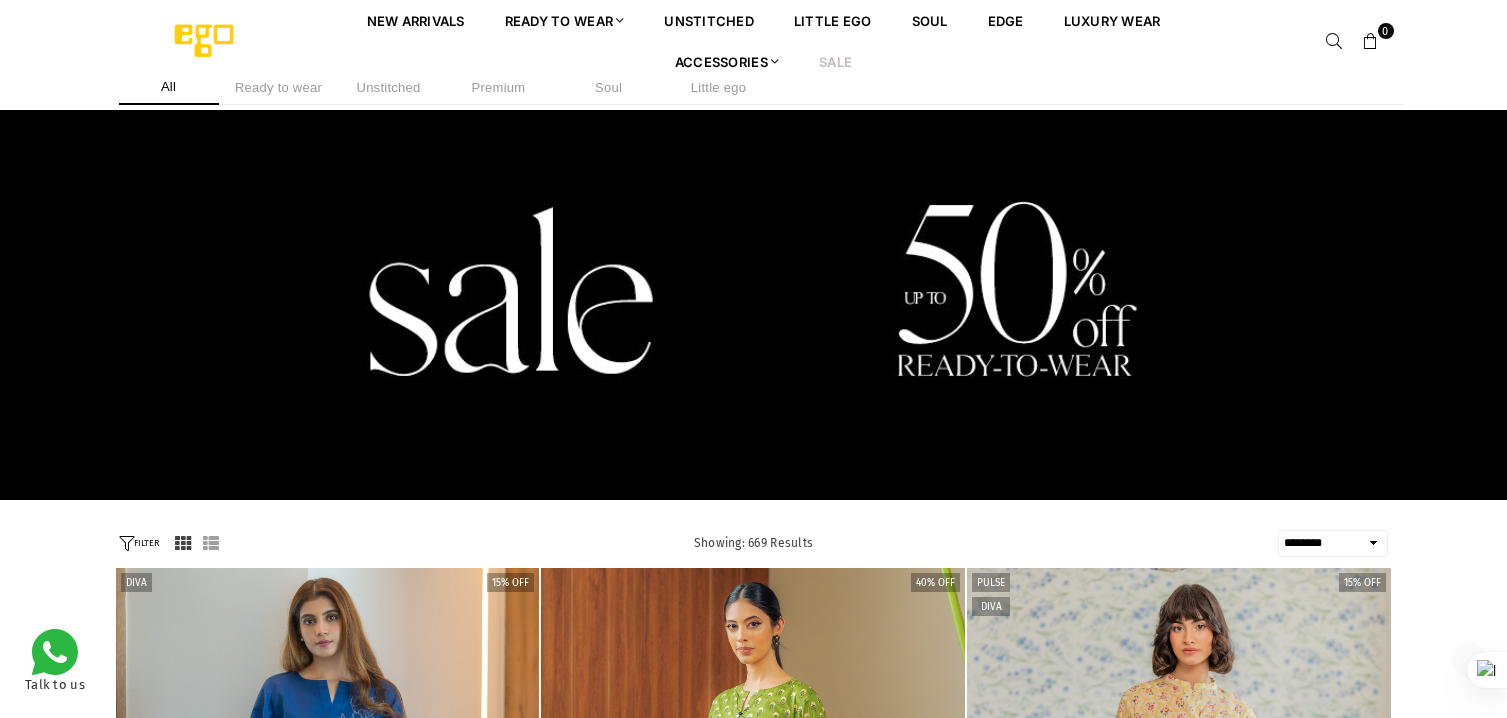 select on "******" 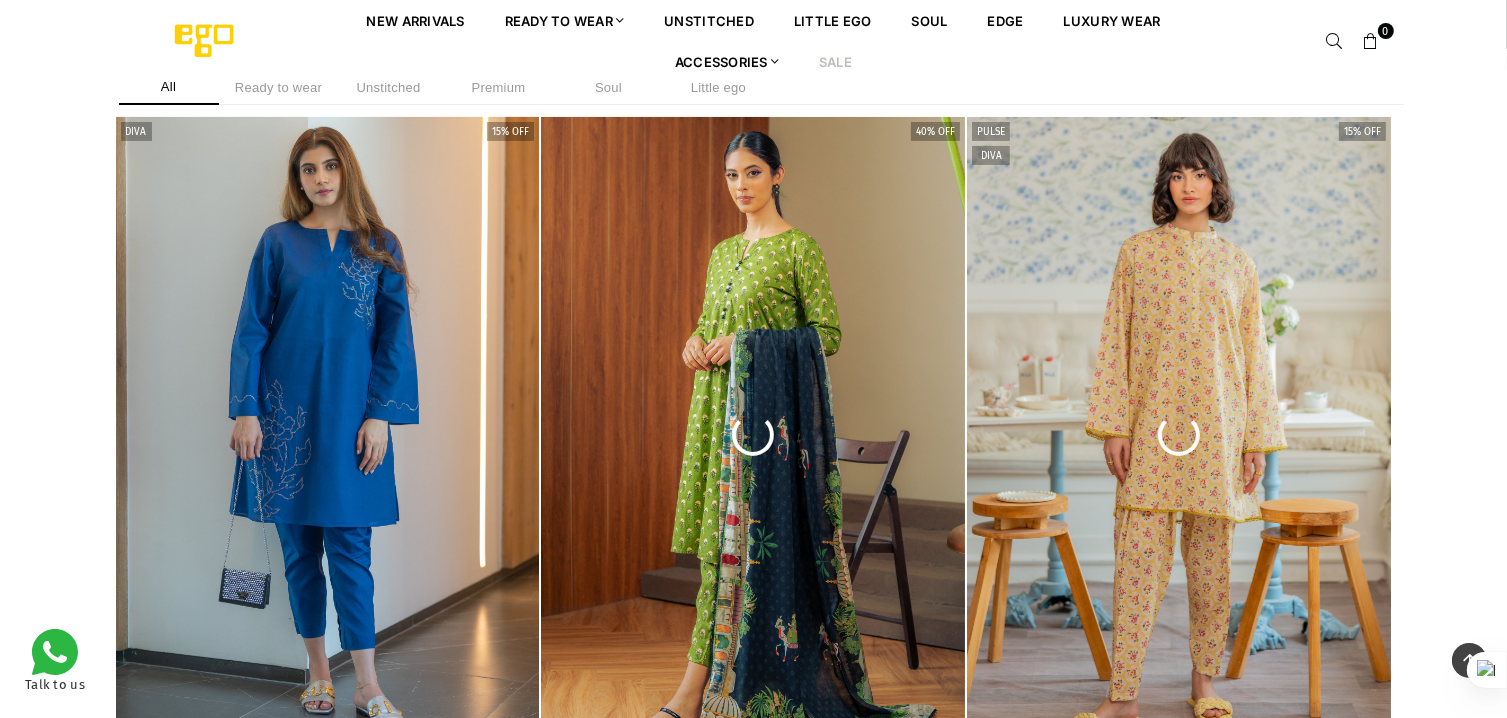 scroll, scrollTop: 451, scrollLeft: 0, axis: vertical 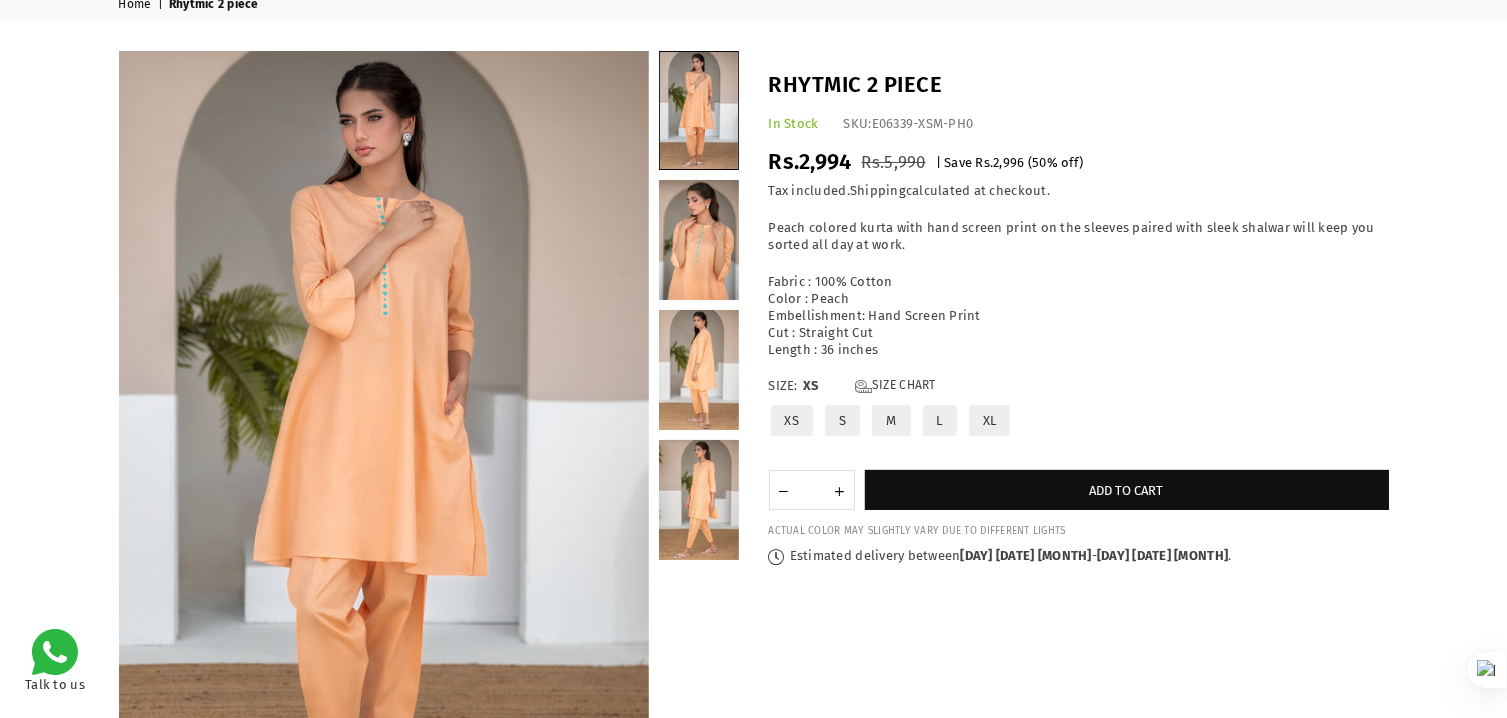 click on "S" at bounding box center [842, 421] 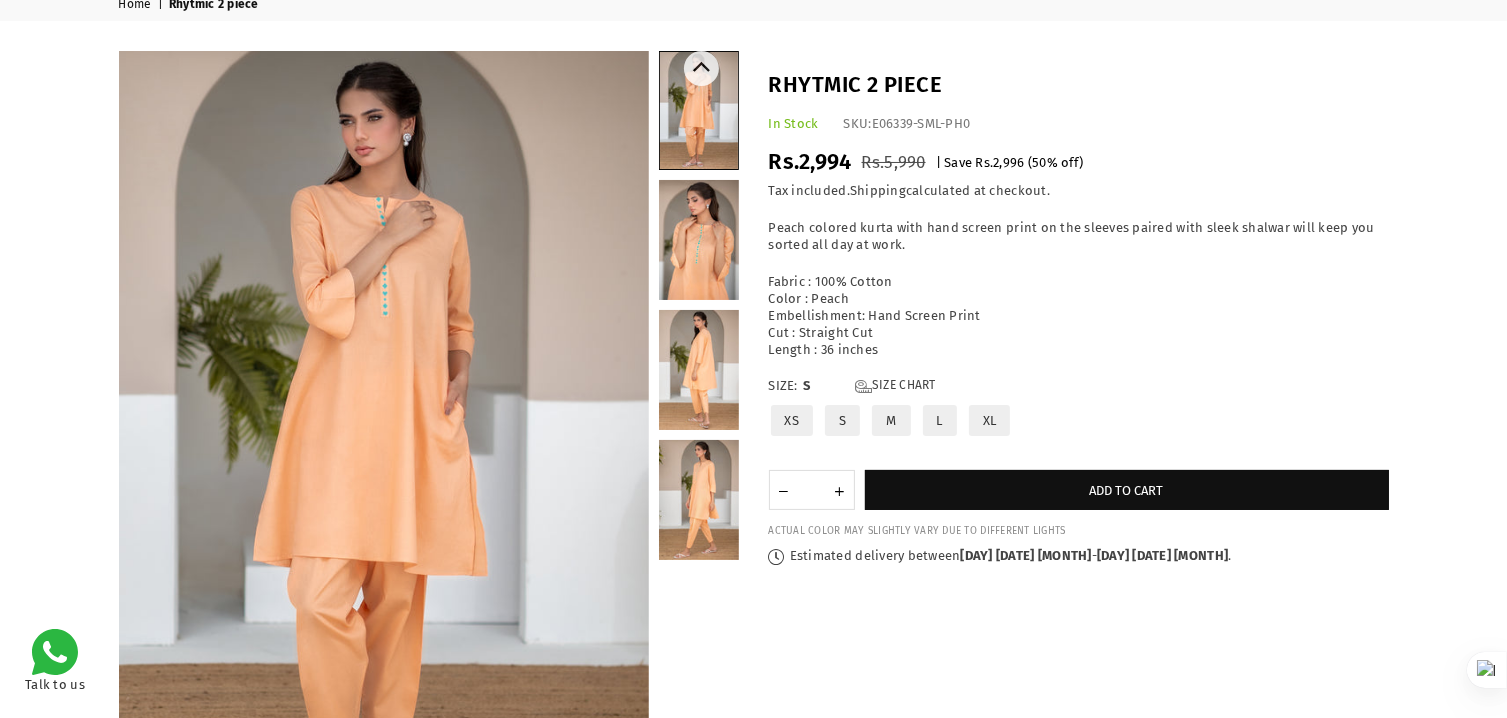click at bounding box center [699, 370] 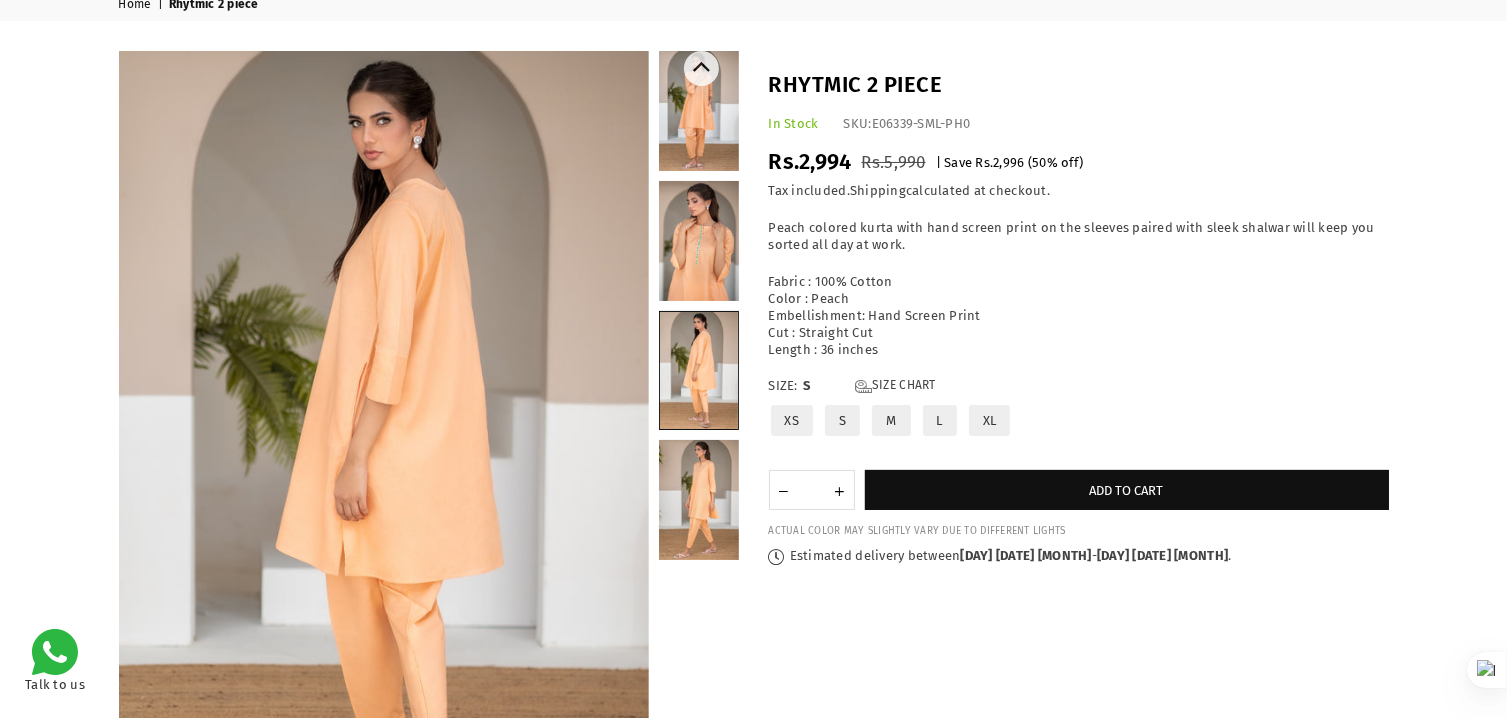 click at bounding box center [699, 241] 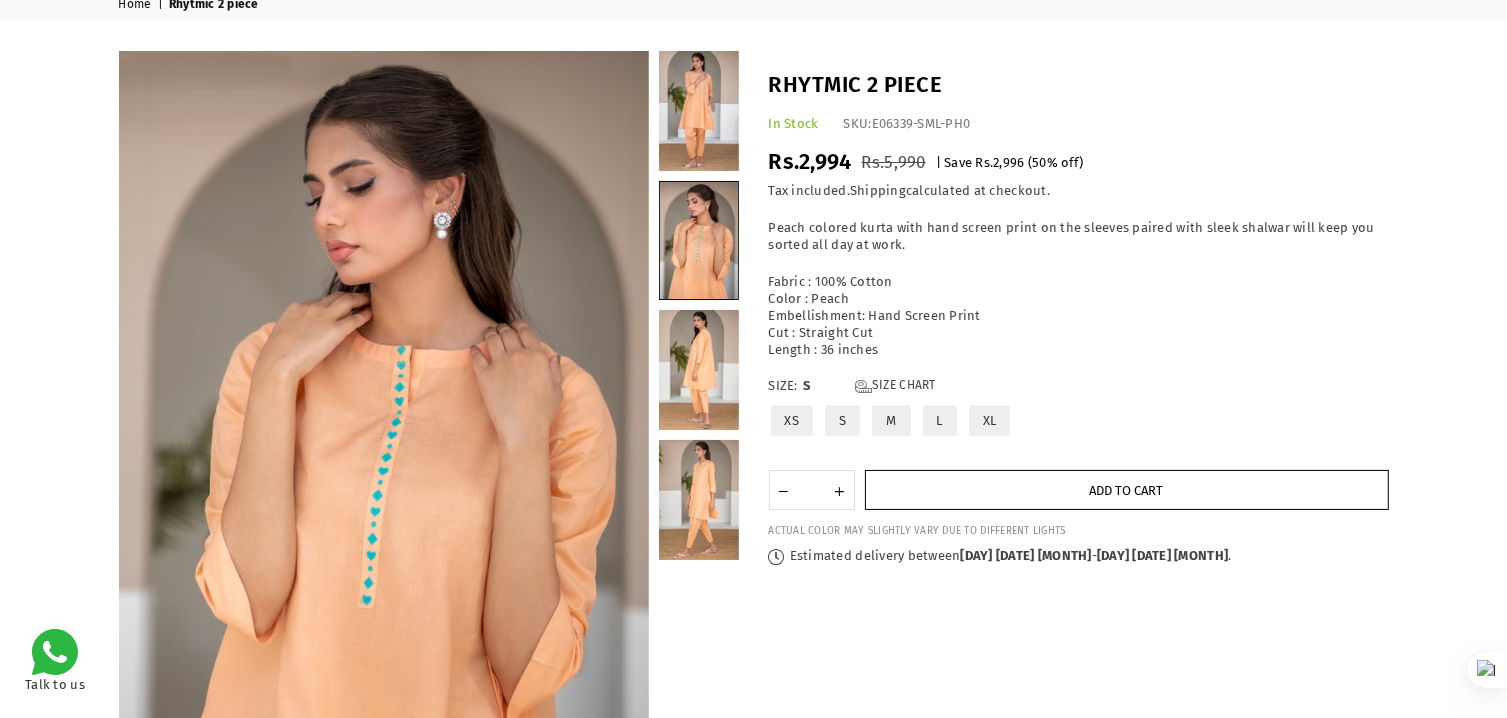 click on "Add to cart" at bounding box center (1127, 490) 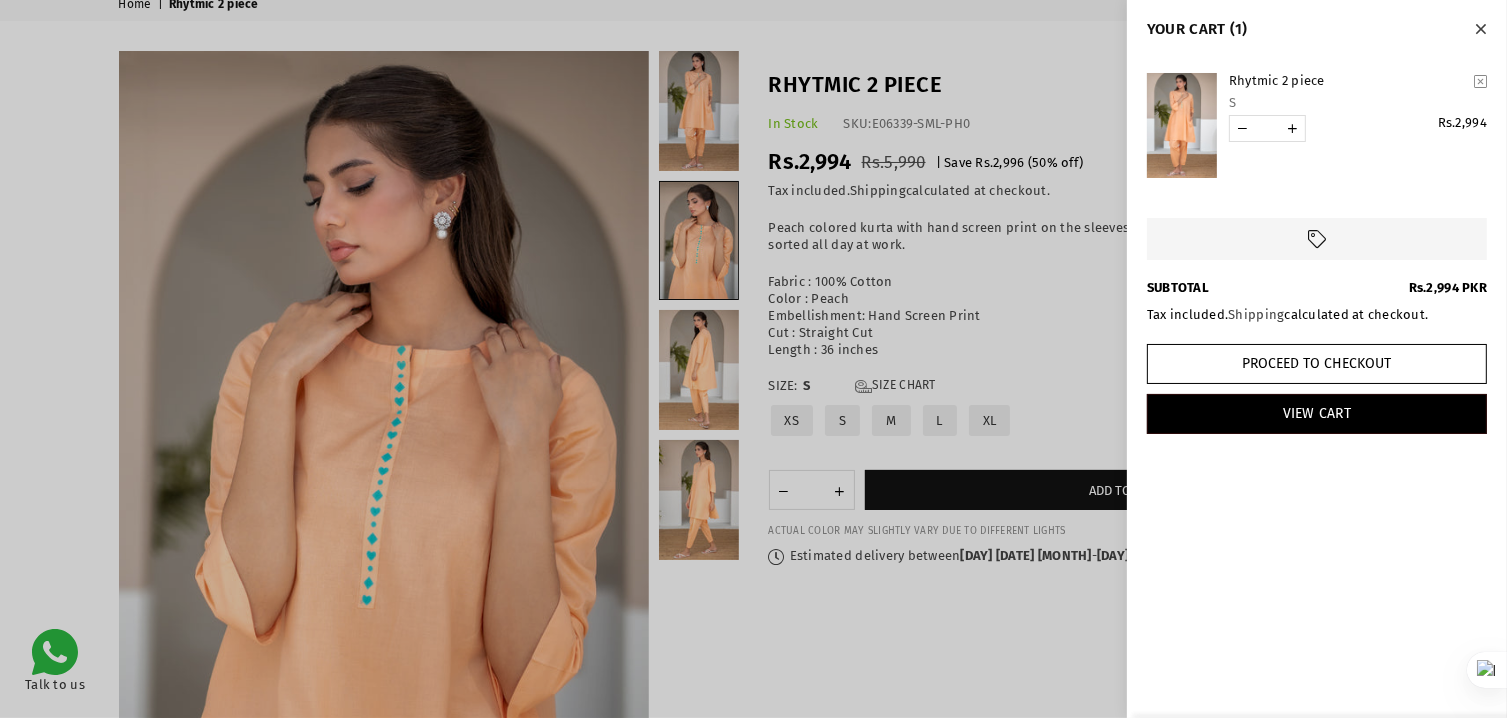 click at bounding box center (753, 359) 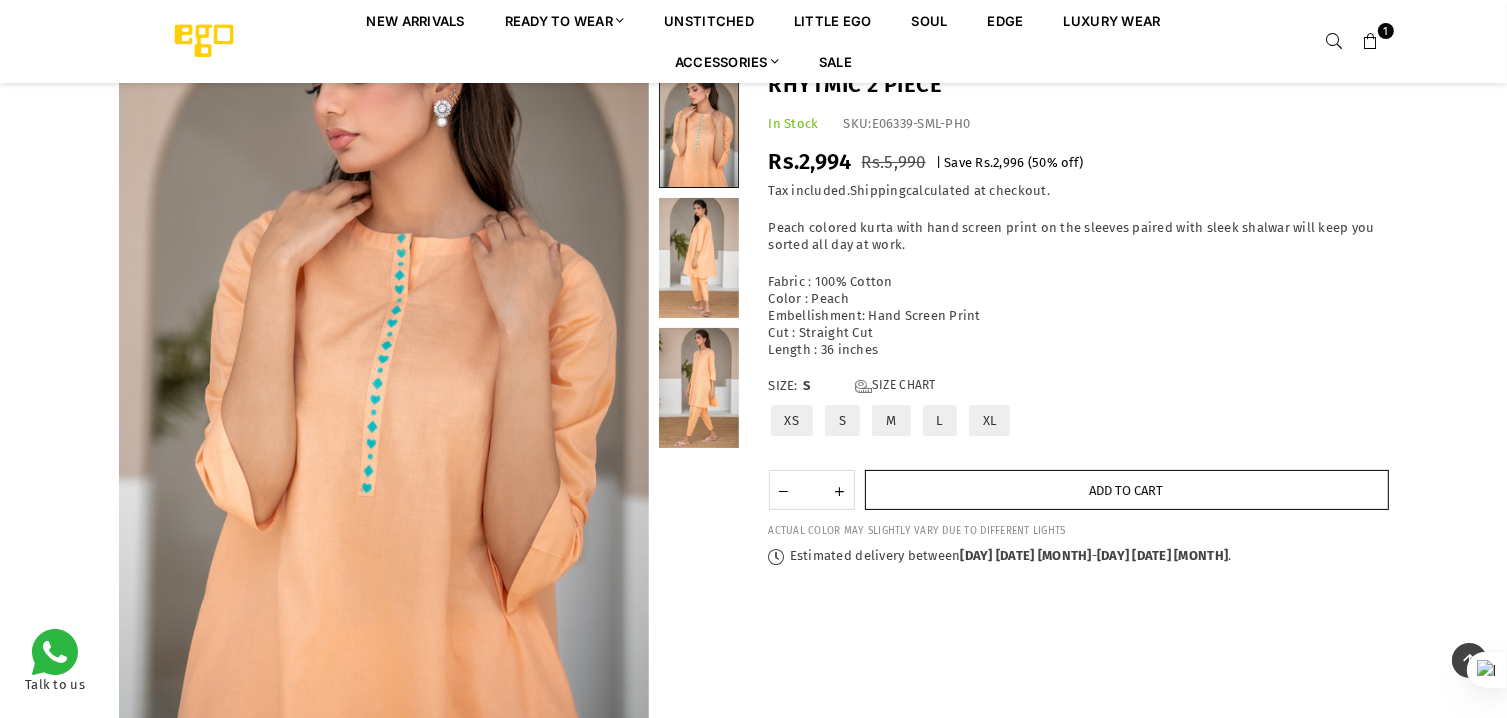 scroll, scrollTop: 244, scrollLeft: 0, axis: vertical 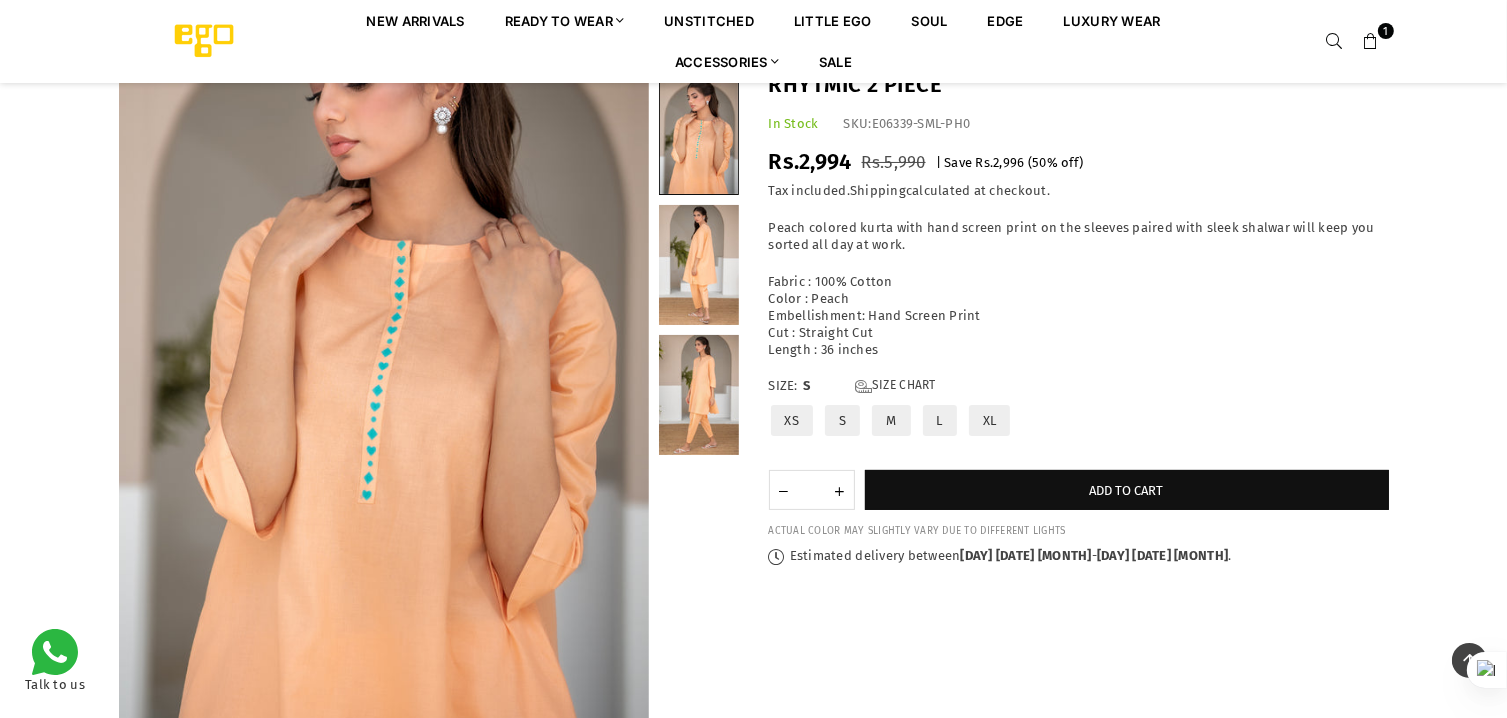 click at bounding box center [1371, 42] 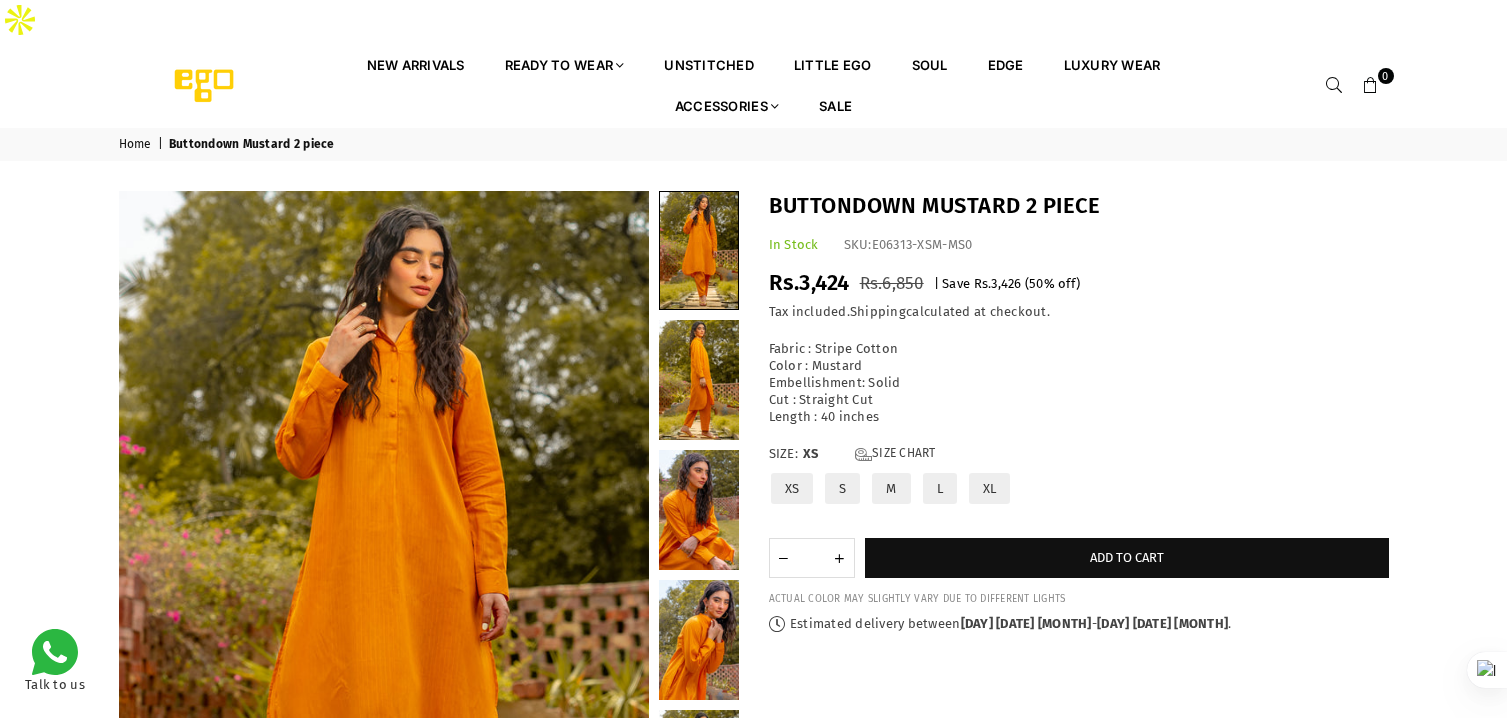 scroll, scrollTop: 0, scrollLeft: 0, axis: both 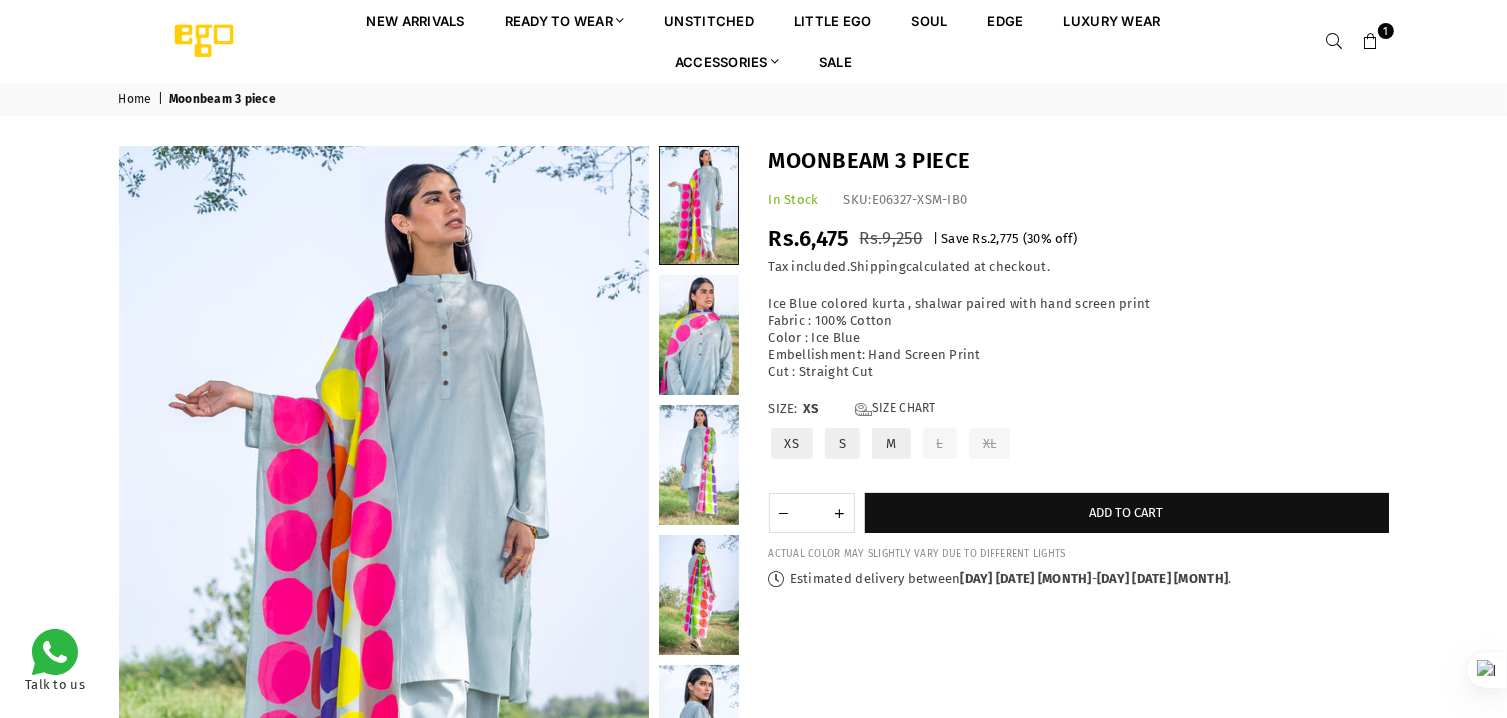 click on "S" at bounding box center [842, 443] 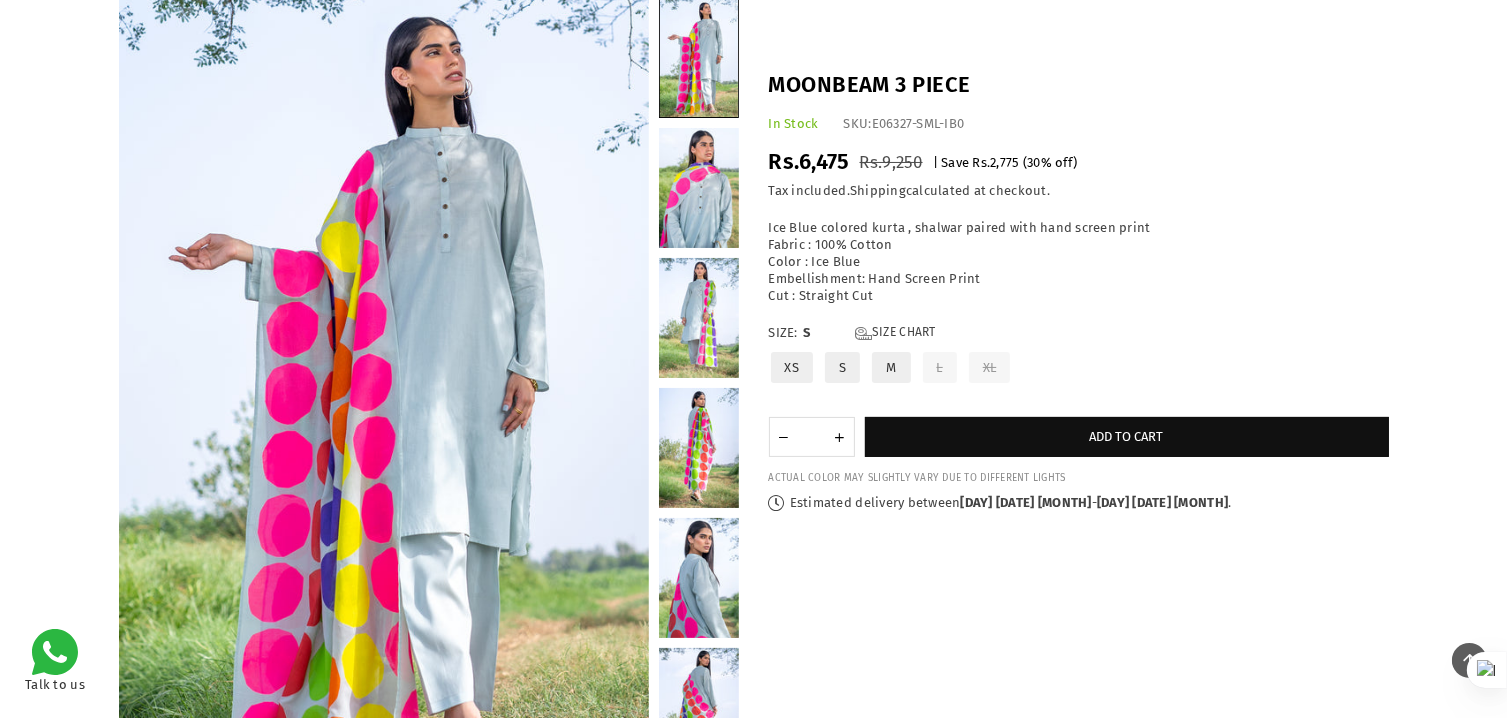 scroll, scrollTop: 73, scrollLeft: 0, axis: vertical 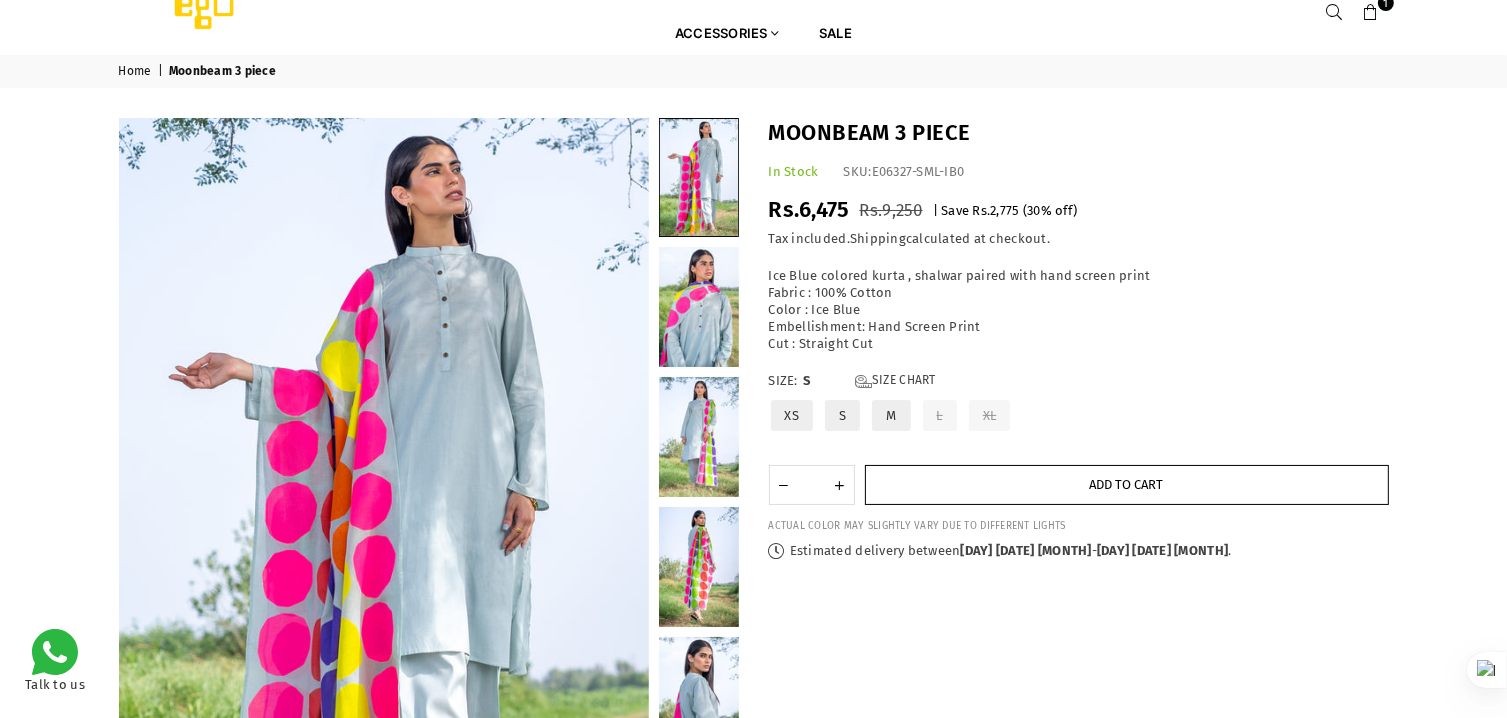 click on "Add to cart" at bounding box center (1127, 485) 